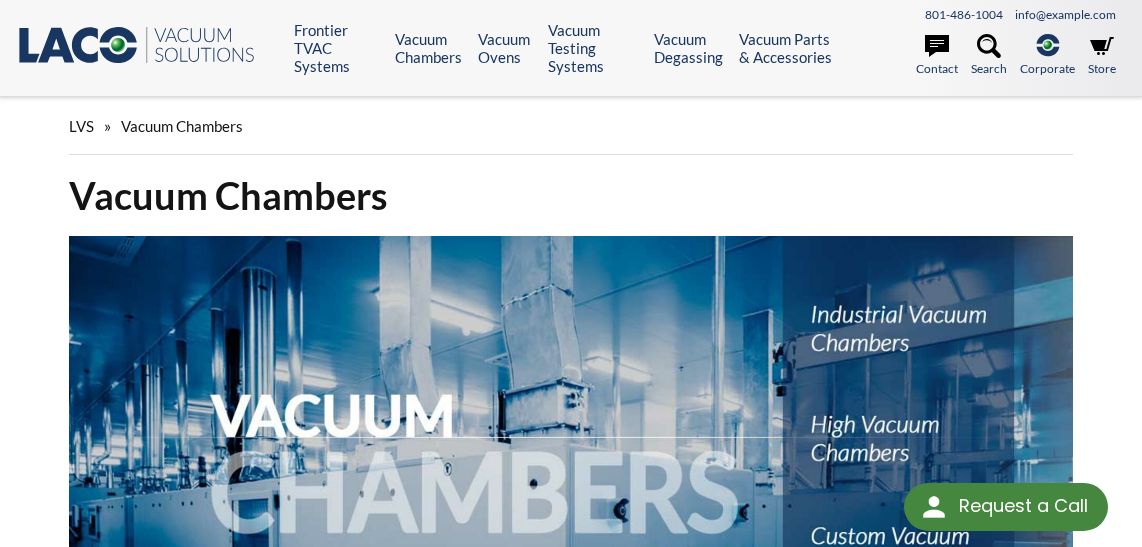 scroll, scrollTop: 0, scrollLeft: 0, axis: both 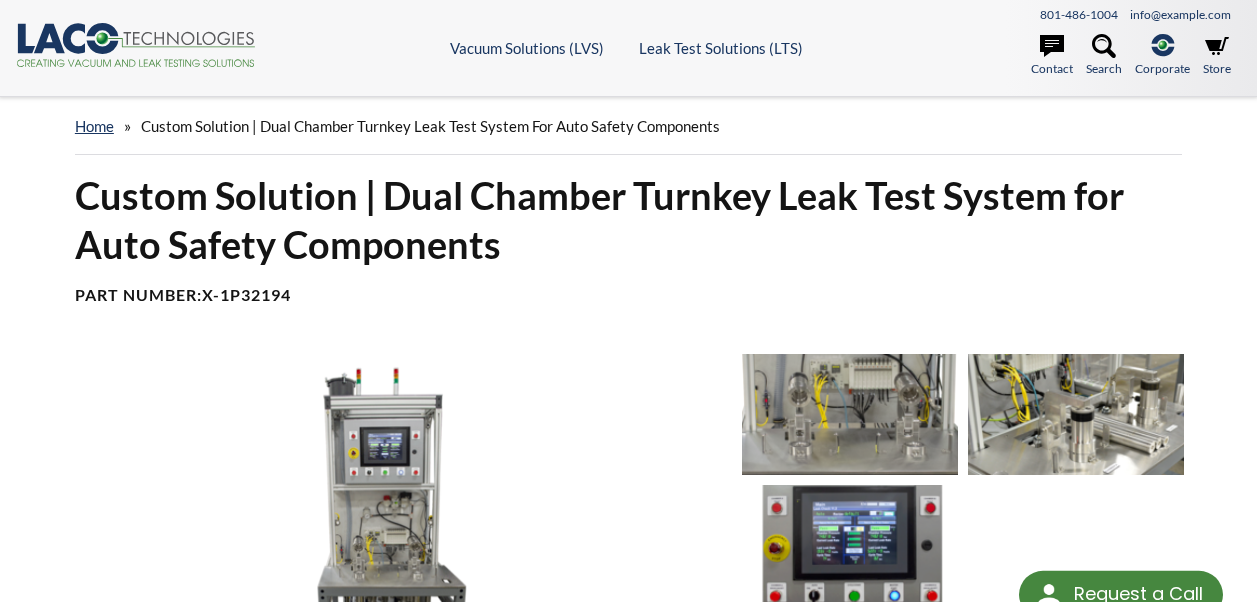 select 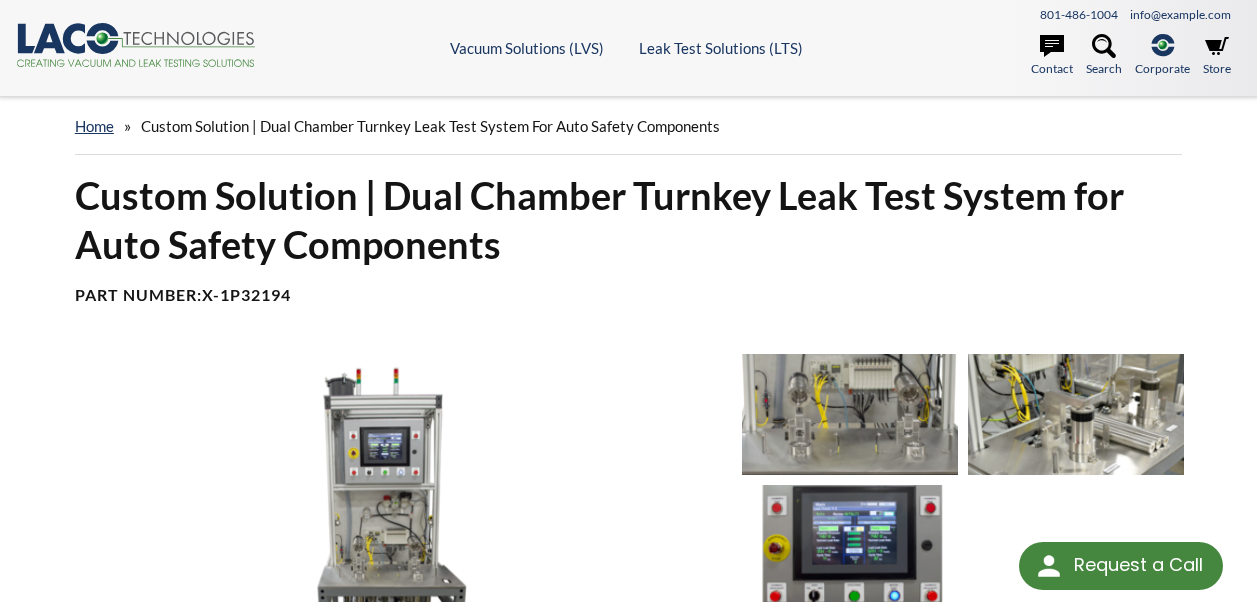 scroll, scrollTop: 0, scrollLeft: 0, axis: both 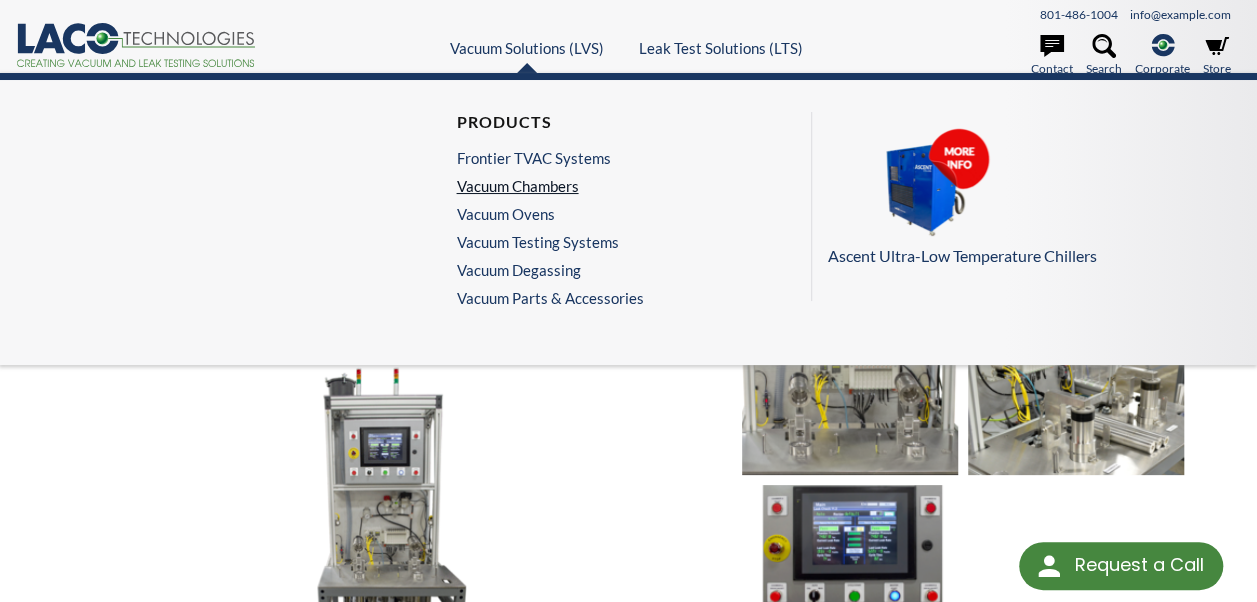 click on "Vacuum Chambers" at bounding box center [544, 186] 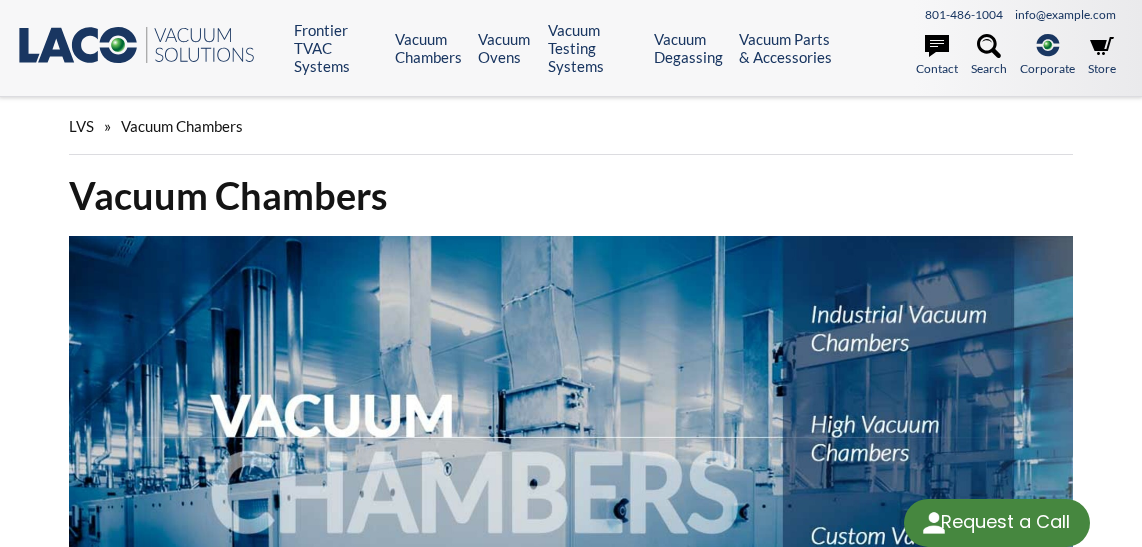 scroll, scrollTop: 0, scrollLeft: 0, axis: both 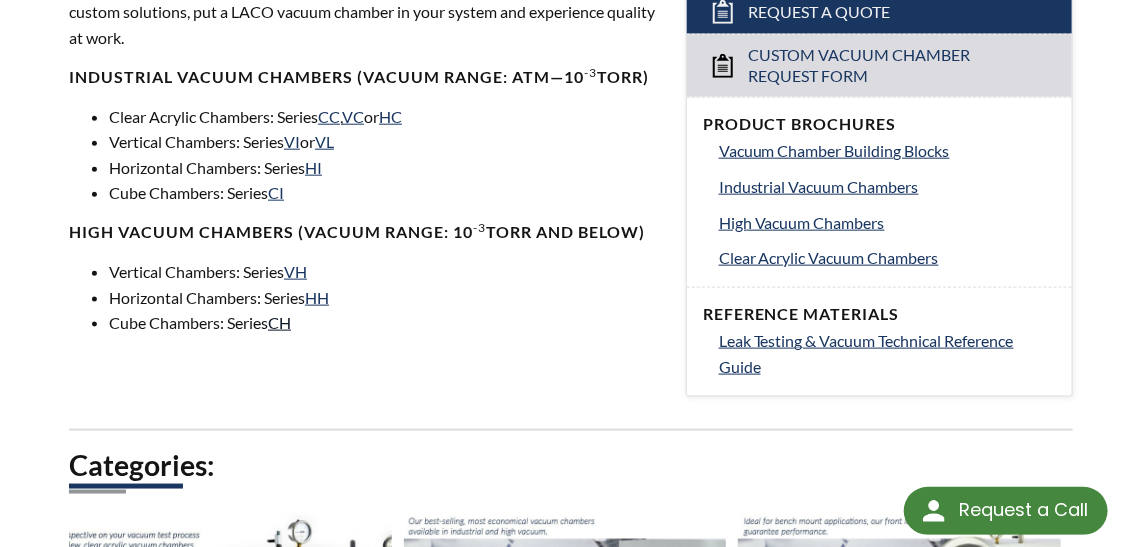 click on "CH" at bounding box center [279, 322] 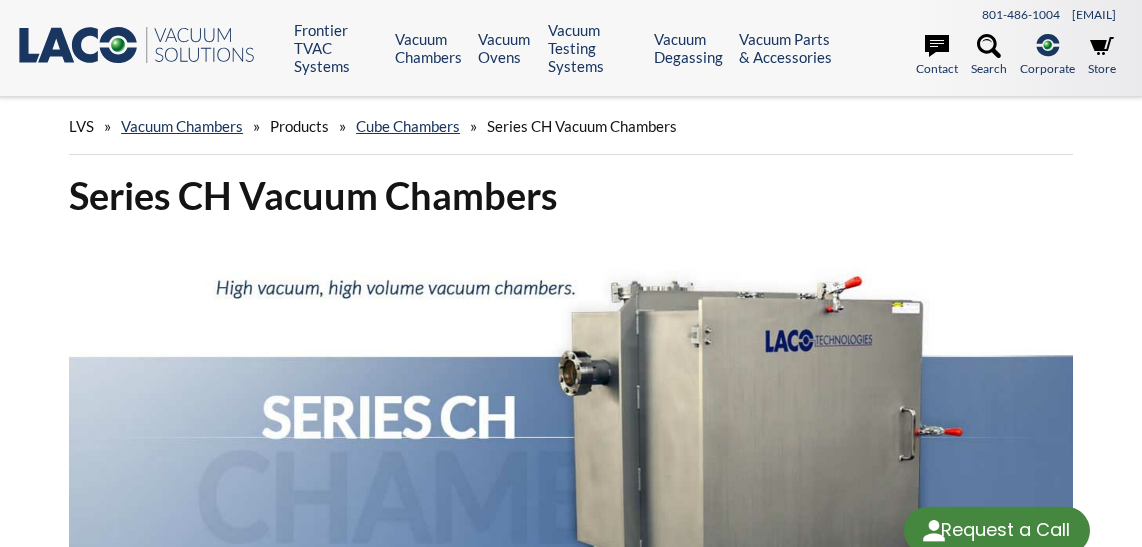 scroll, scrollTop: 0, scrollLeft: 0, axis: both 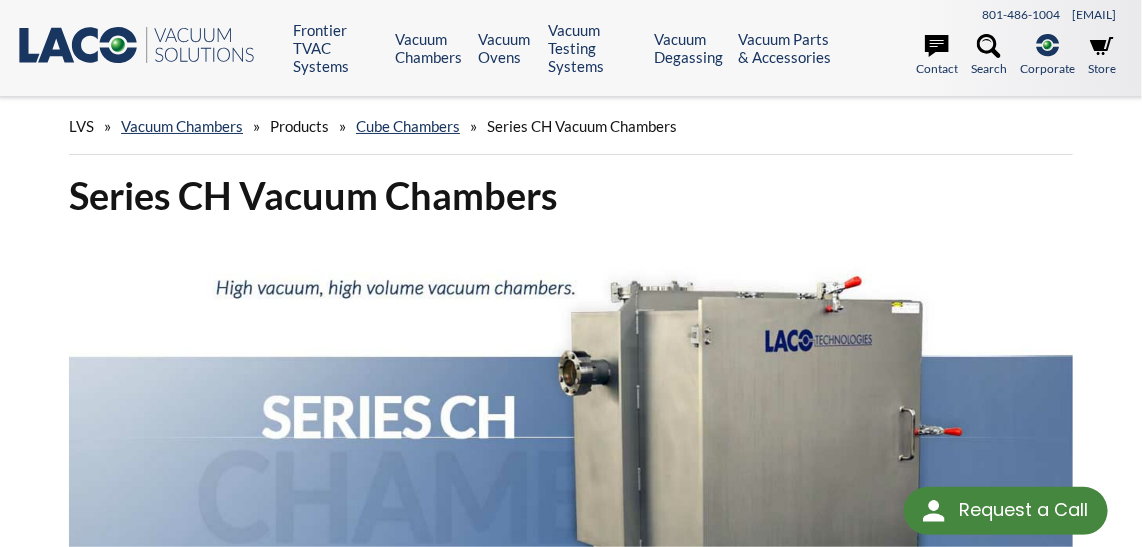 select 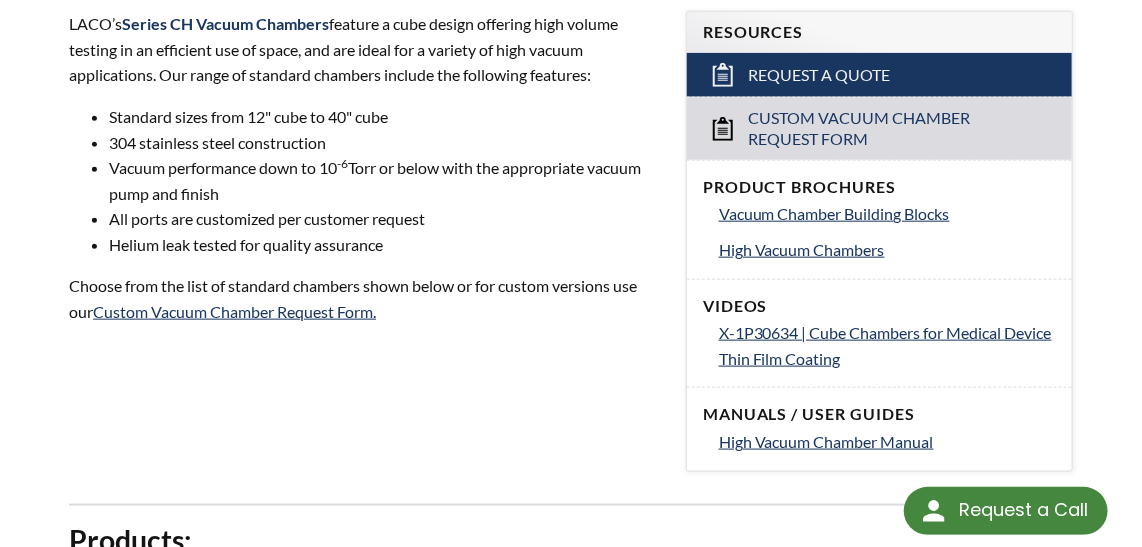 scroll, scrollTop: 636, scrollLeft: 0, axis: vertical 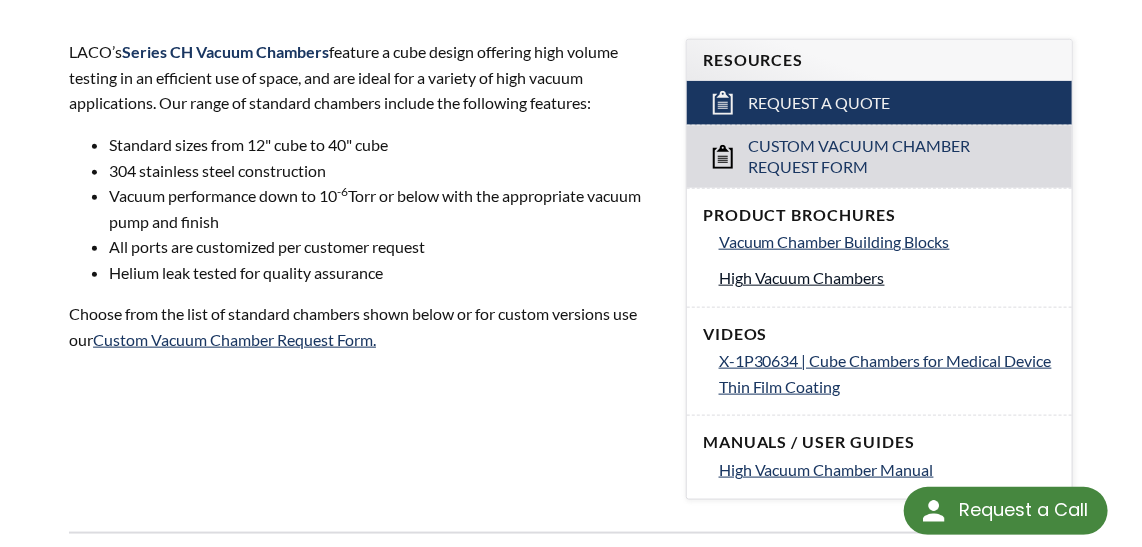 click on "High Vacuum  Chambers" at bounding box center [802, 277] 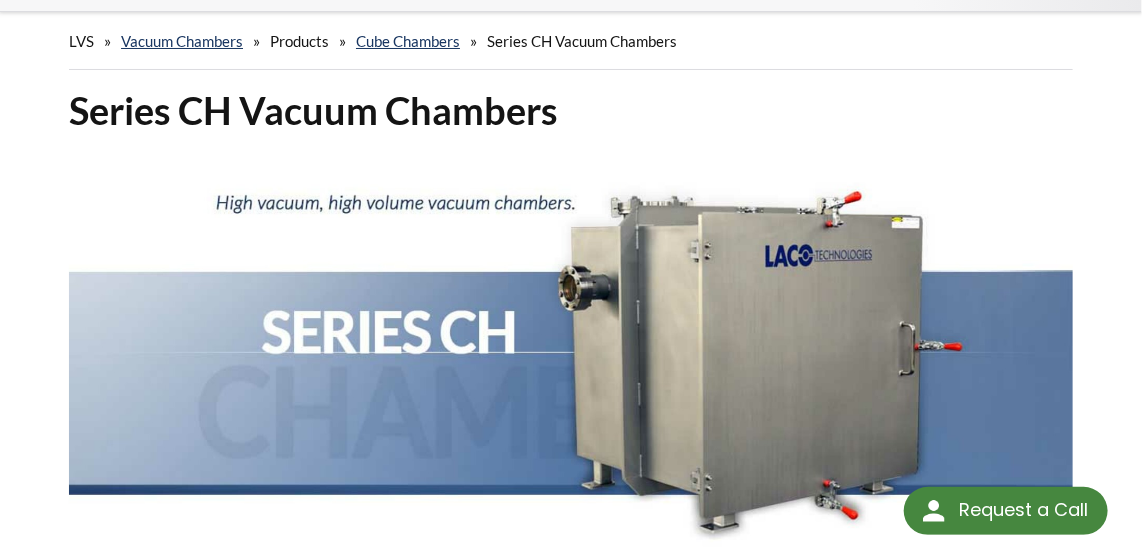 scroll, scrollTop: 0, scrollLeft: 0, axis: both 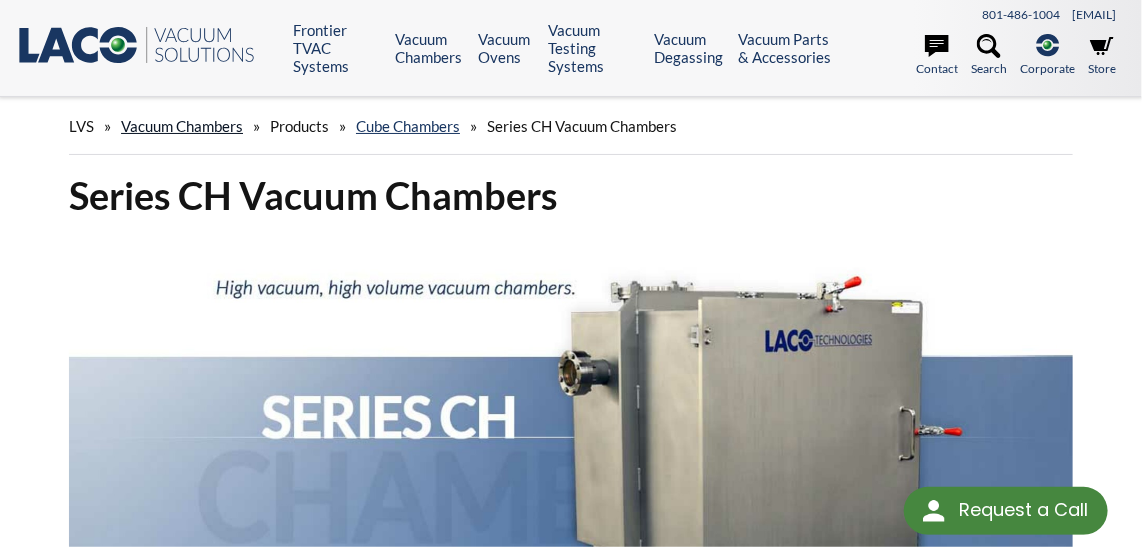 click on "Vacuum Chambers" at bounding box center [182, 126] 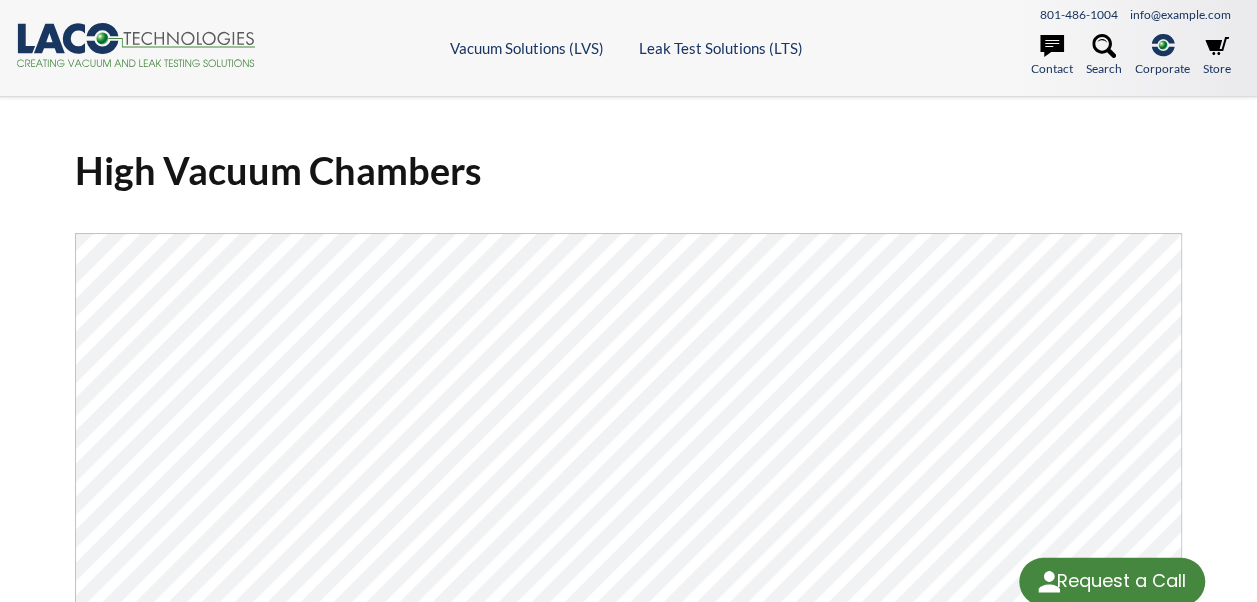 scroll, scrollTop: 0, scrollLeft: 0, axis: both 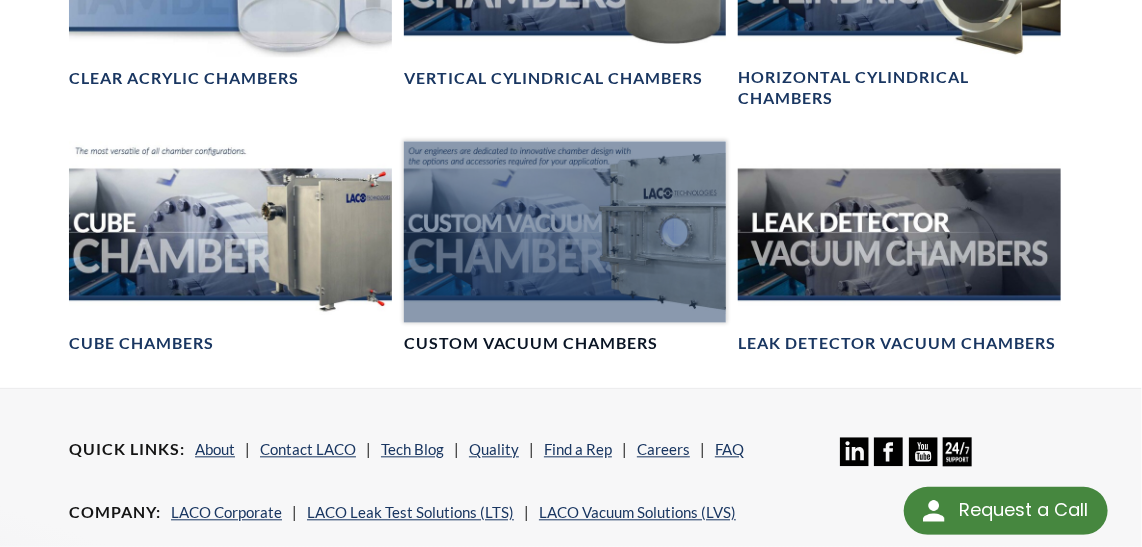 click at bounding box center (565, 231) 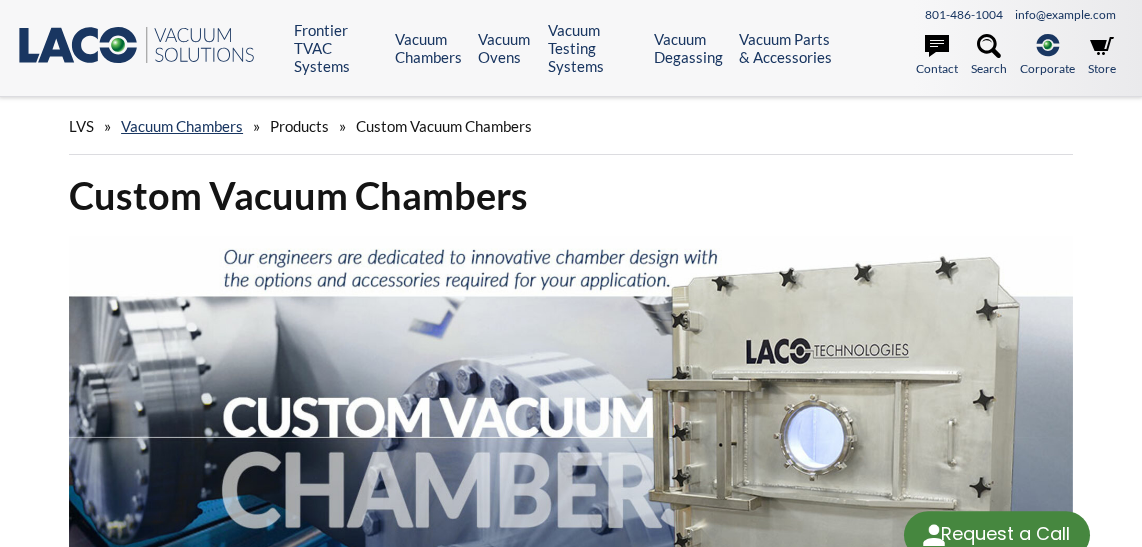scroll, scrollTop: 0, scrollLeft: 0, axis: both 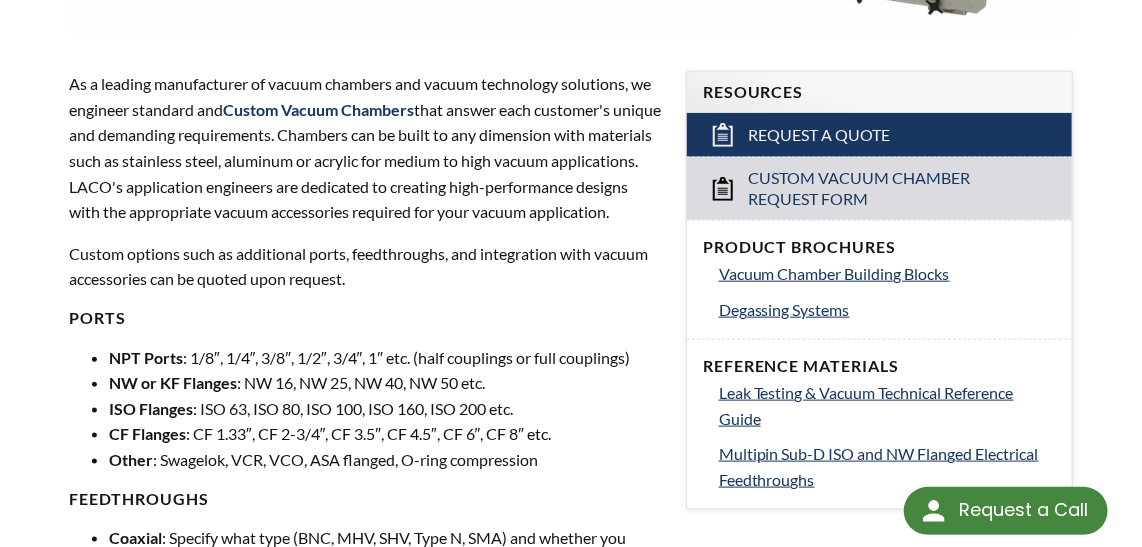 select 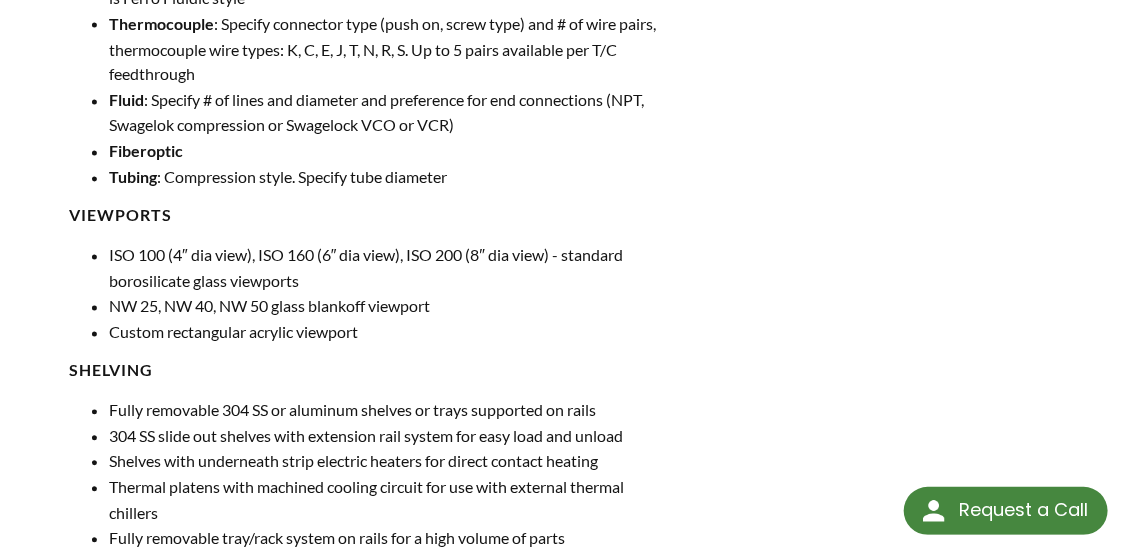 scroll, scrollTop: 727, scrollLeft: 0, axis: vertical 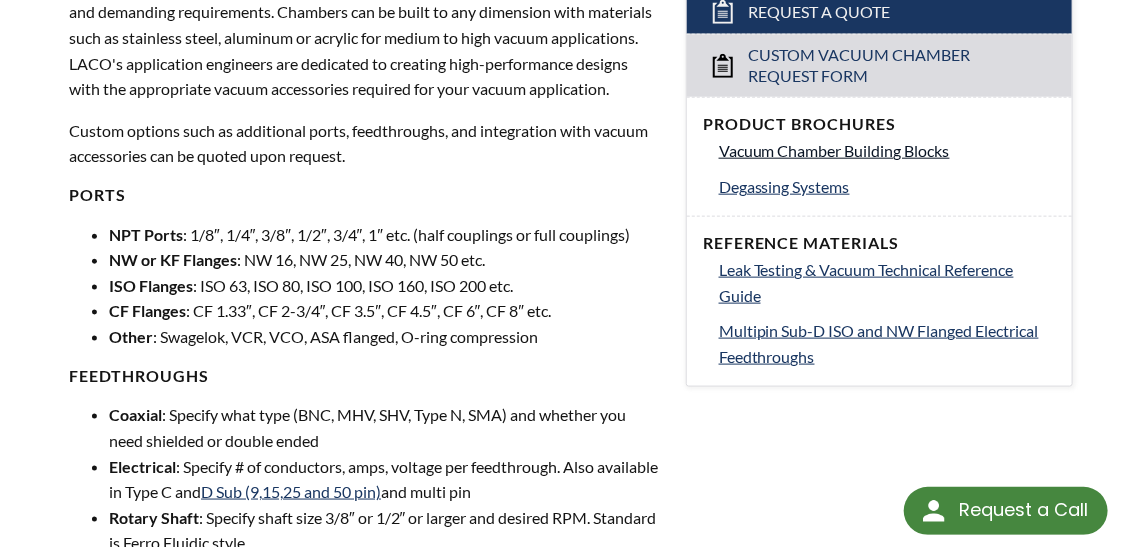 click on "Vacuum Chamber Building Blocks" at bounding box center [834, 150] 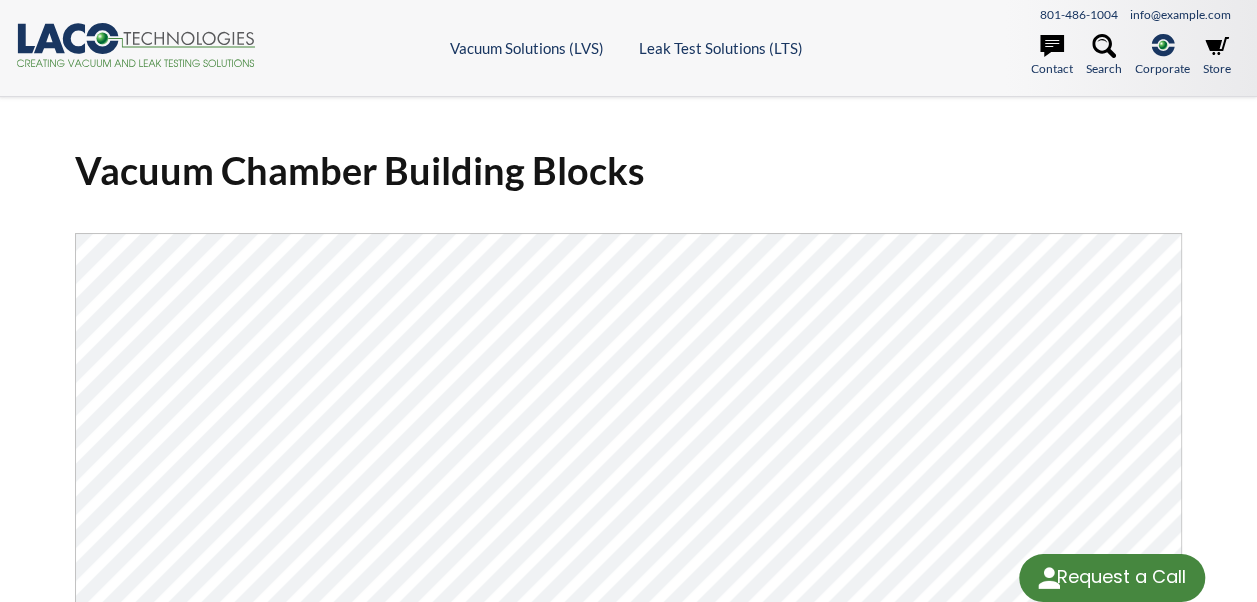 scroll, scrollTop: 0, scrollLeft: 0, axis: both 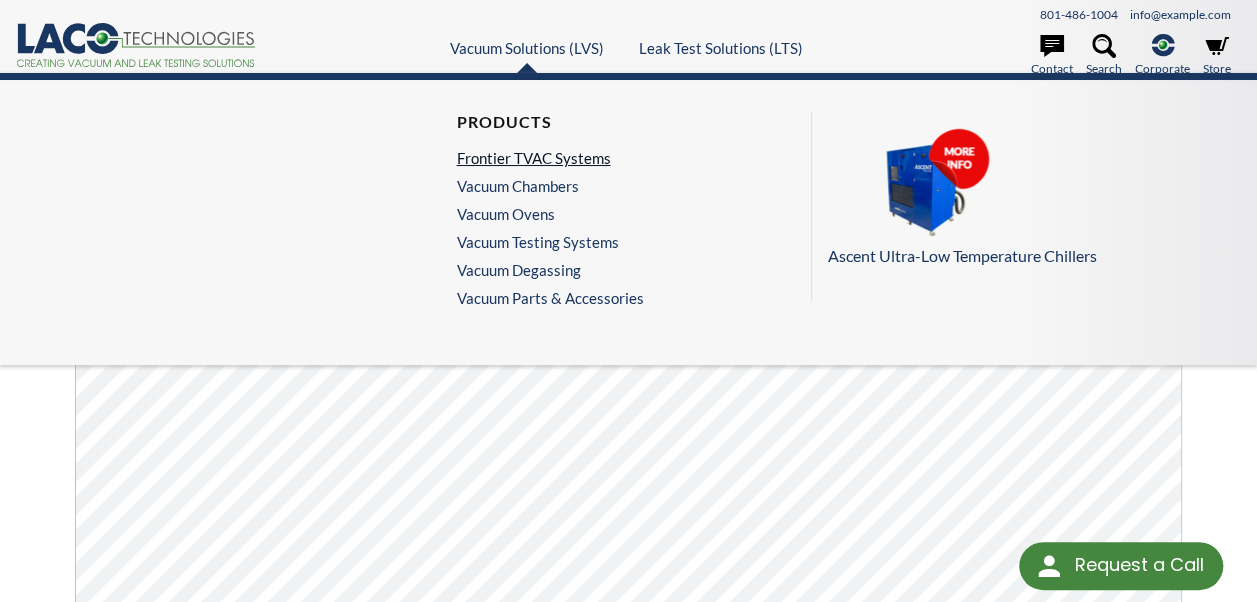 click on "Frontier TVAC Systems" at bounding box center [544, 158] 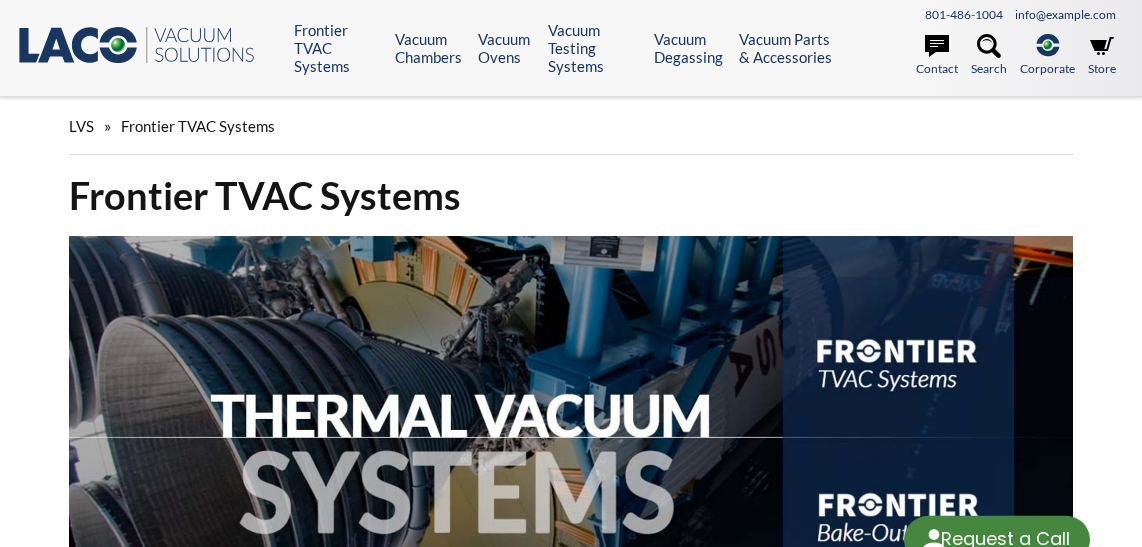 scroll, scrollTop: 0, scrollLeft: 0, axis: both 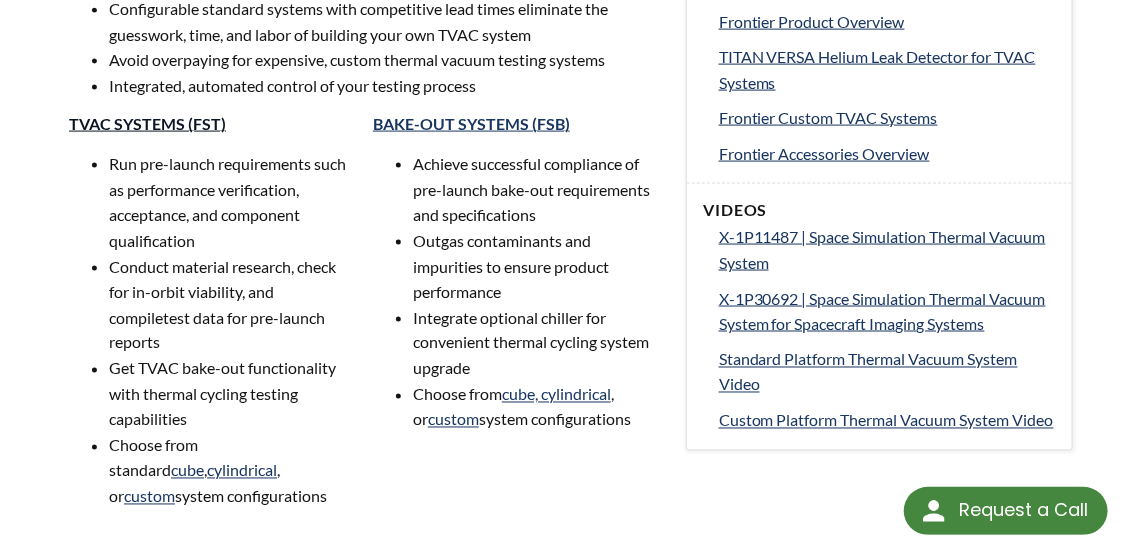 click on "TVAC SYSTEMS (FST)" at bounding box center [147, 123] 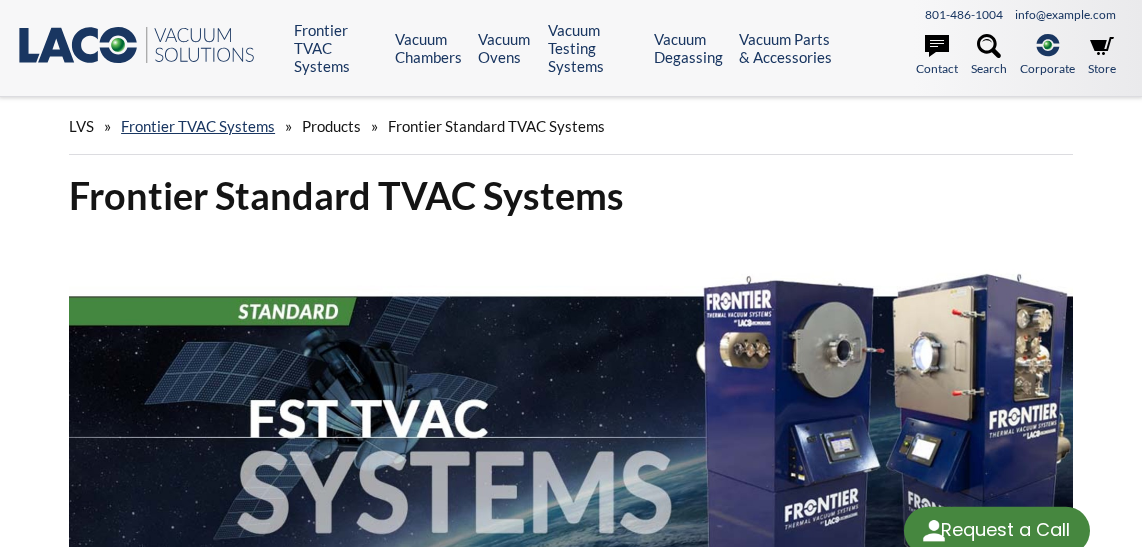 scroll, scrollTop: 0, scrollLeft: 0, axis: both 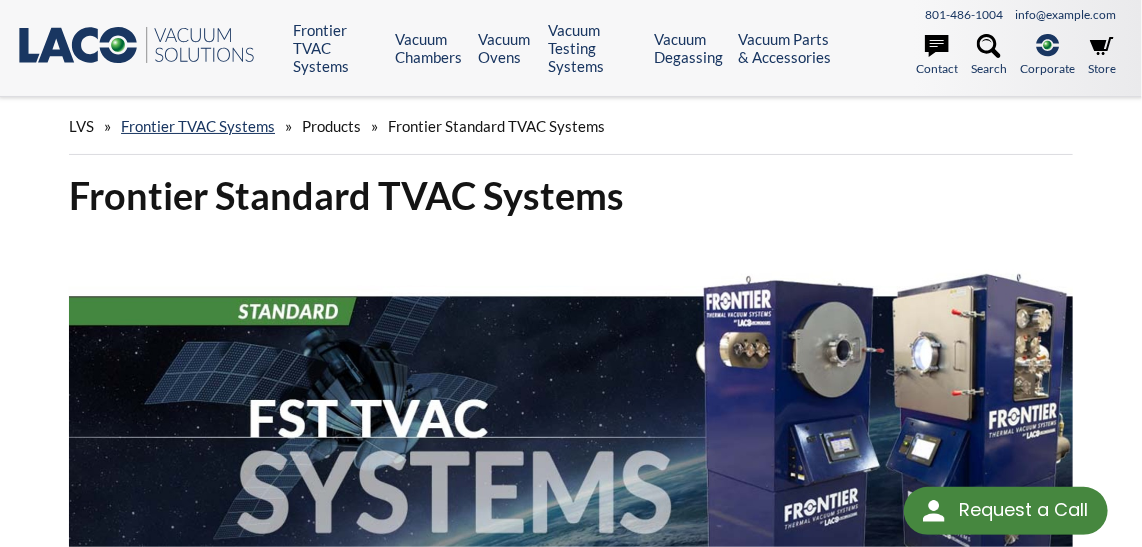 select 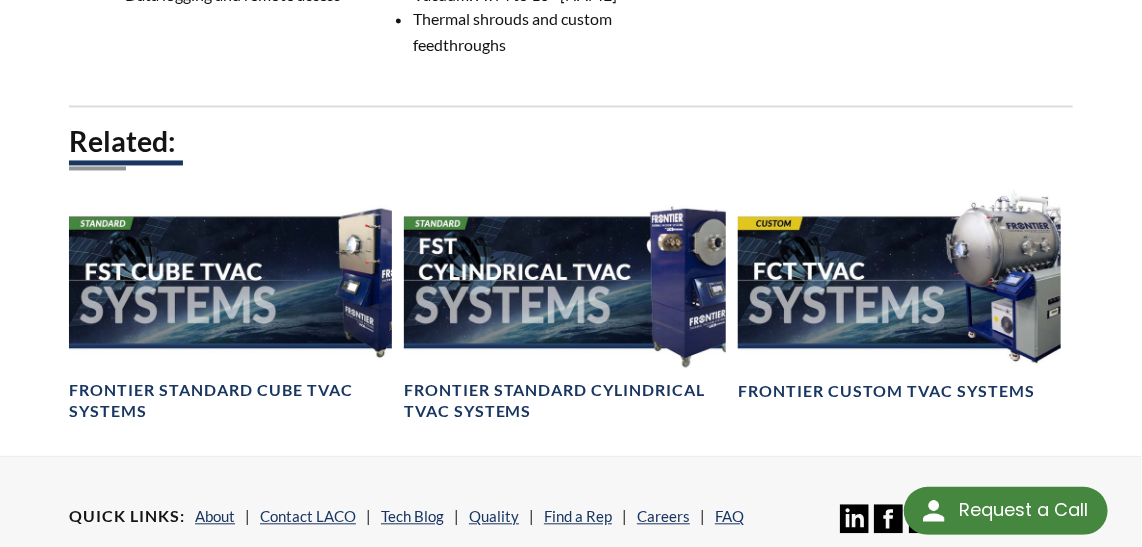 scroll, scrollTop: 1363, scrollLeft: 0, axis: vertical 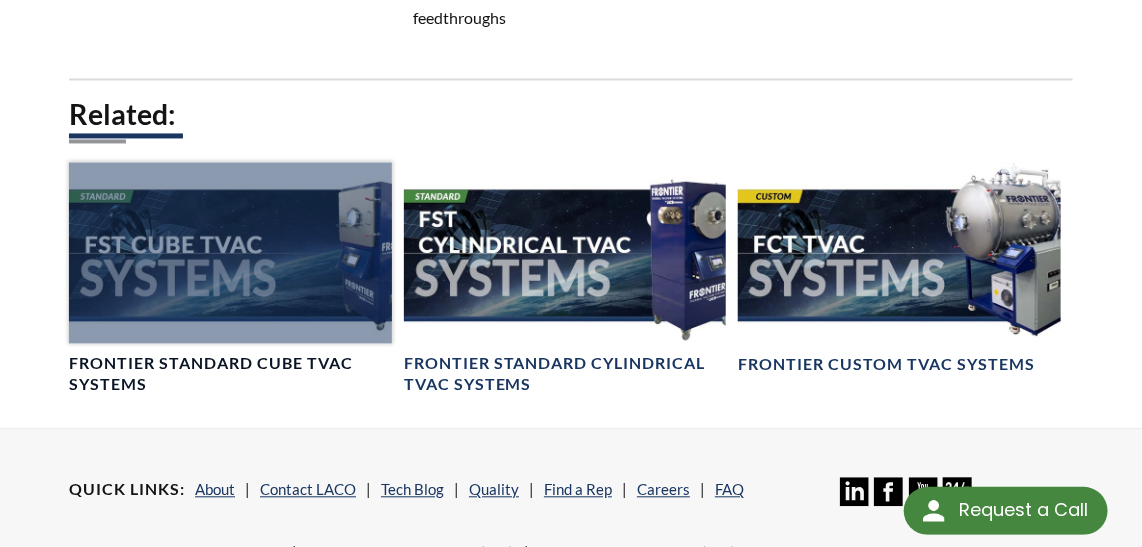 click at bounding box center [230, 252] 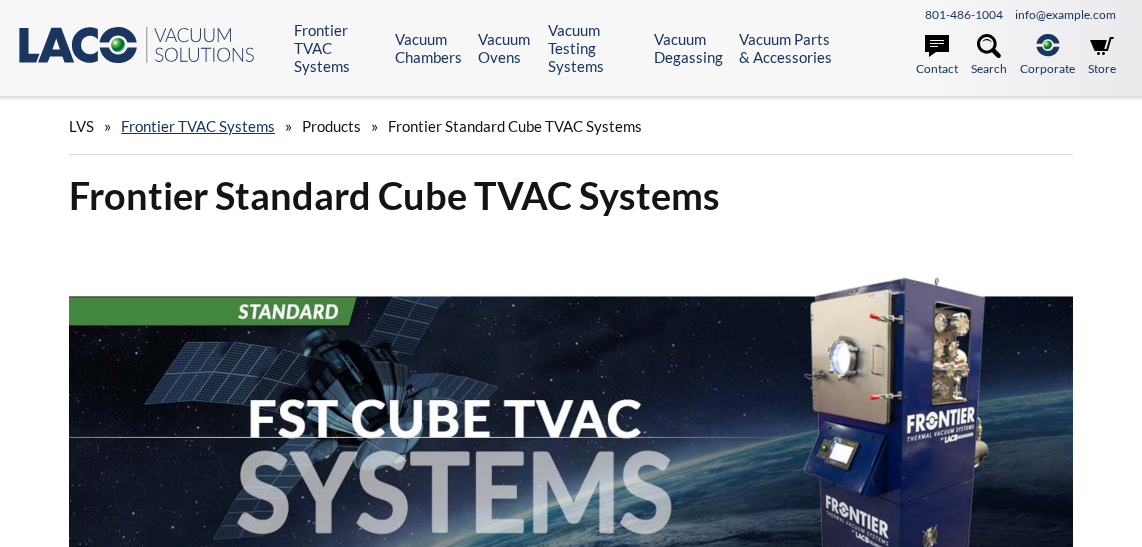 scroll, scrollTop: 0, scrollLeft: 0, axis: both 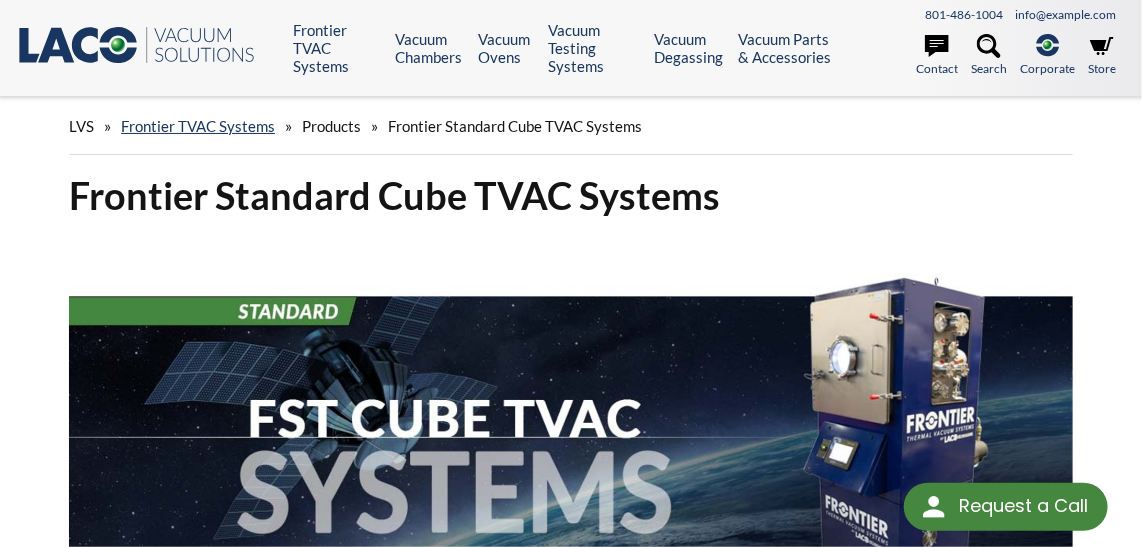 select 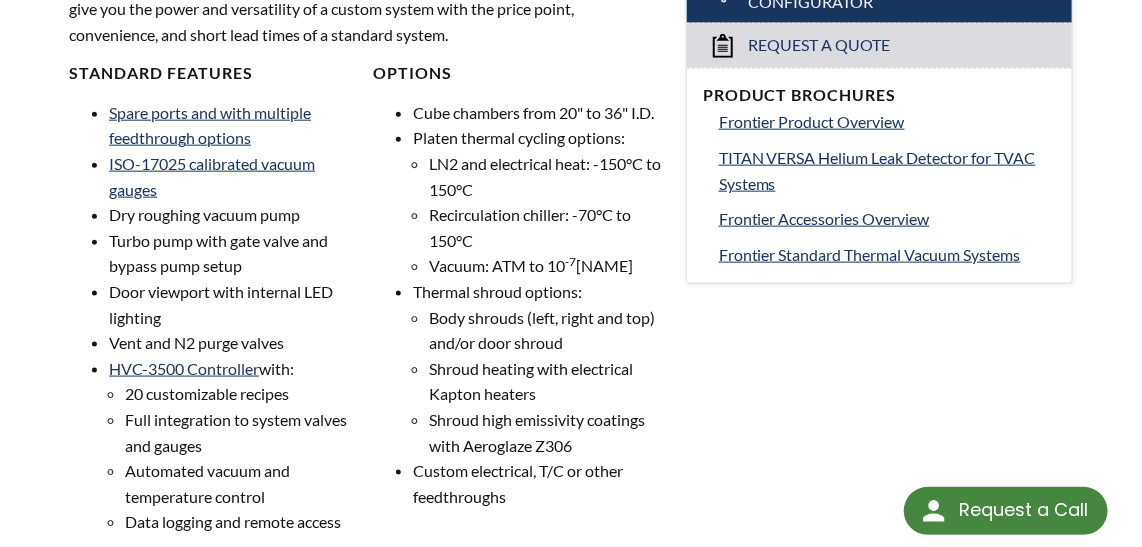 scroll, scrollTop: 727, scrollLeft: 0, axis: vertical 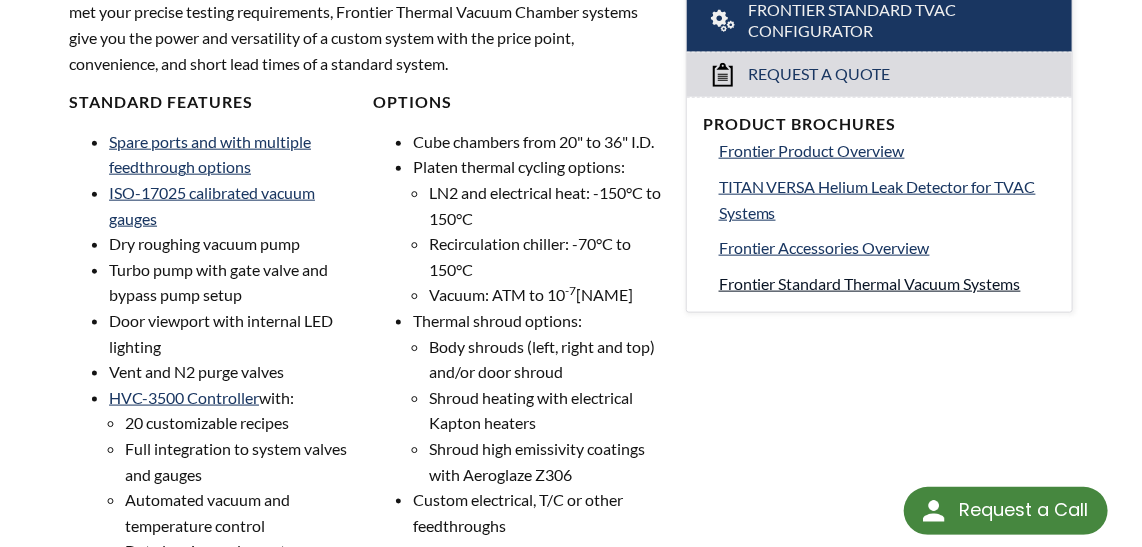 click on "Frontier Standard Thermal Vacuum Systems" at bounding box center (870, 283) 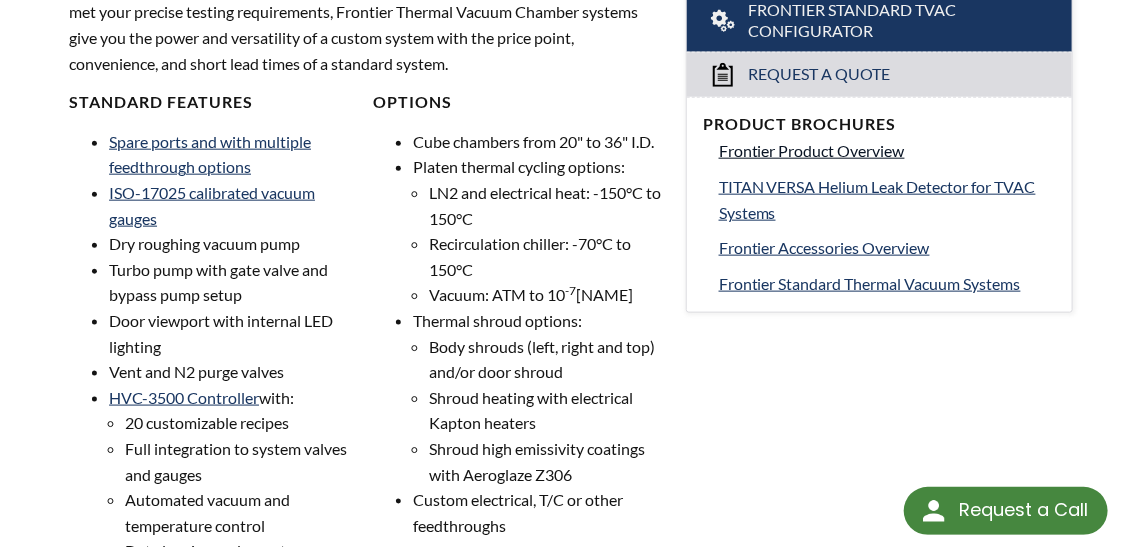 click on "Frontier Product Overview" at bounding box center (887, 151) 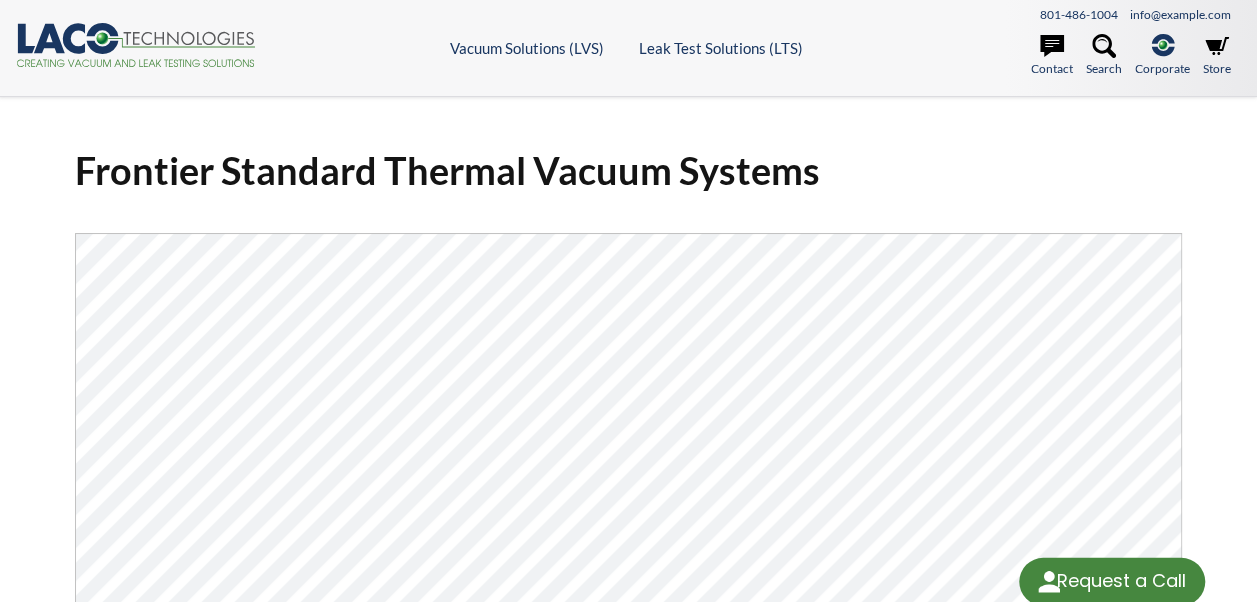 scroll, scrollTop: 0, scrollLeft: 0, axis: both 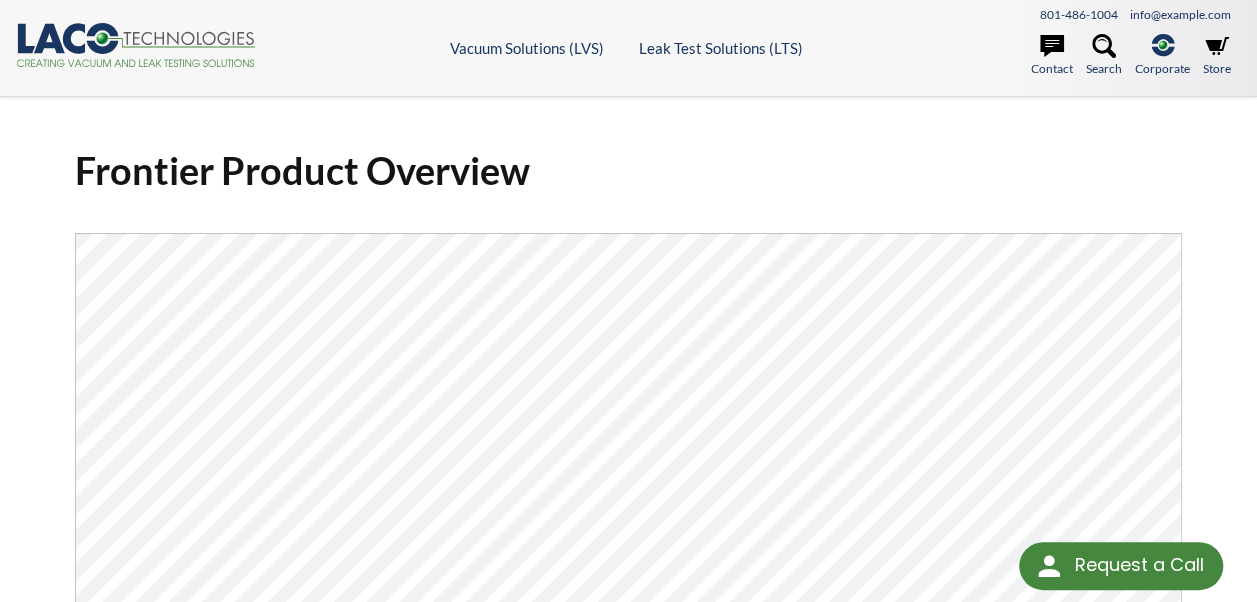 select 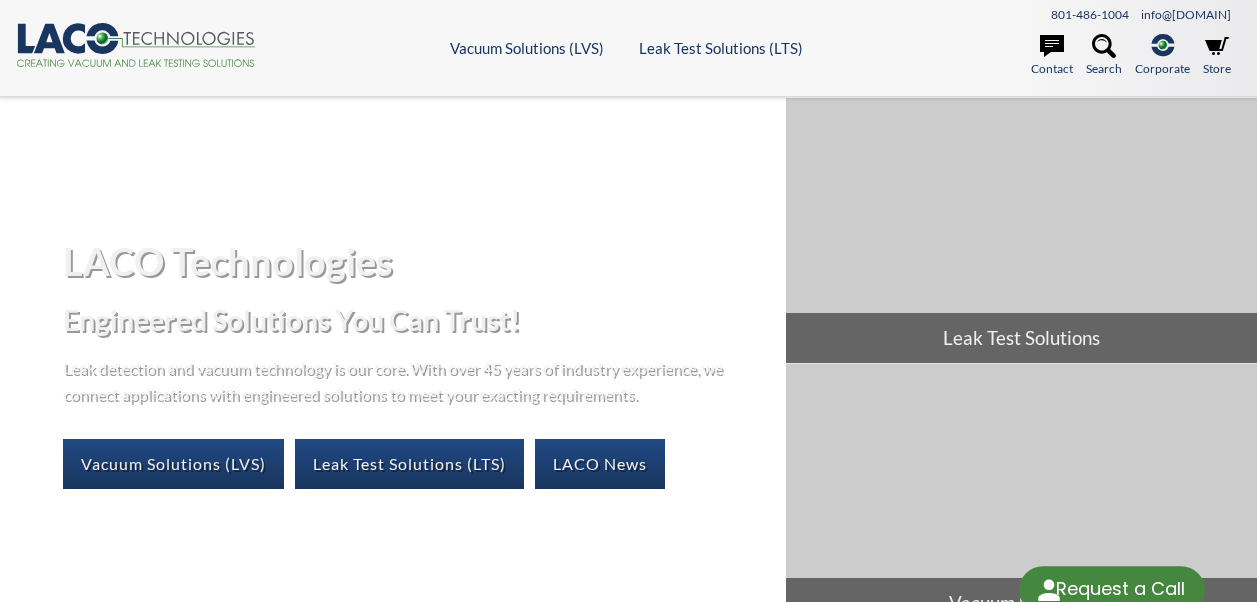 scroll, scrollTop: 0, scrollLeft: 0, axis: both 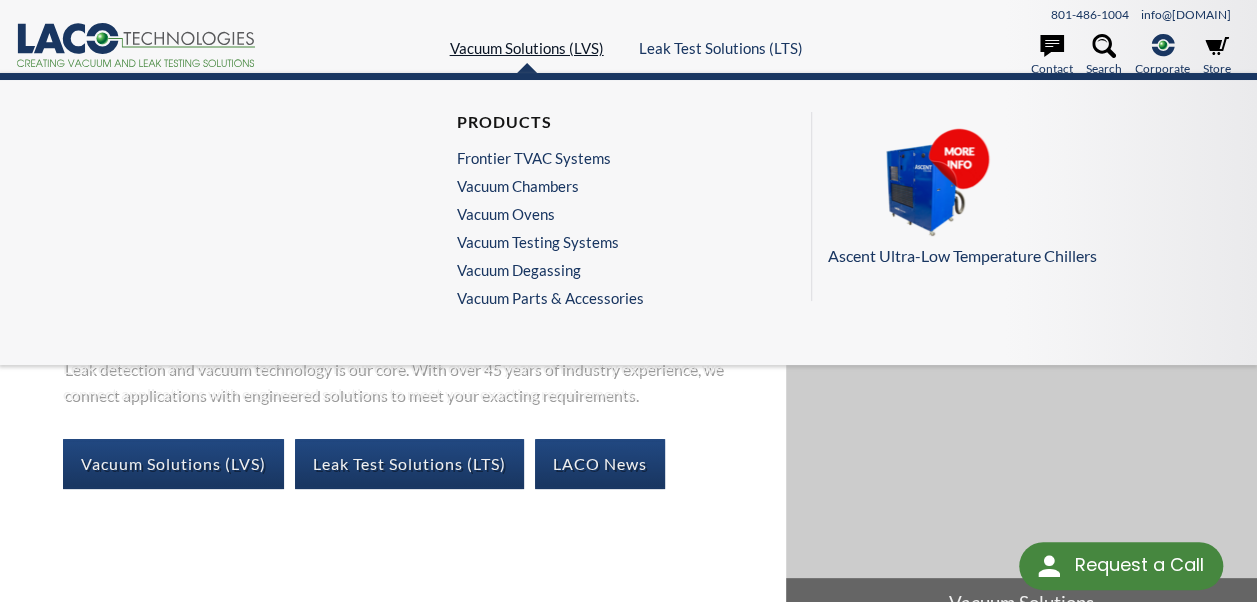 select 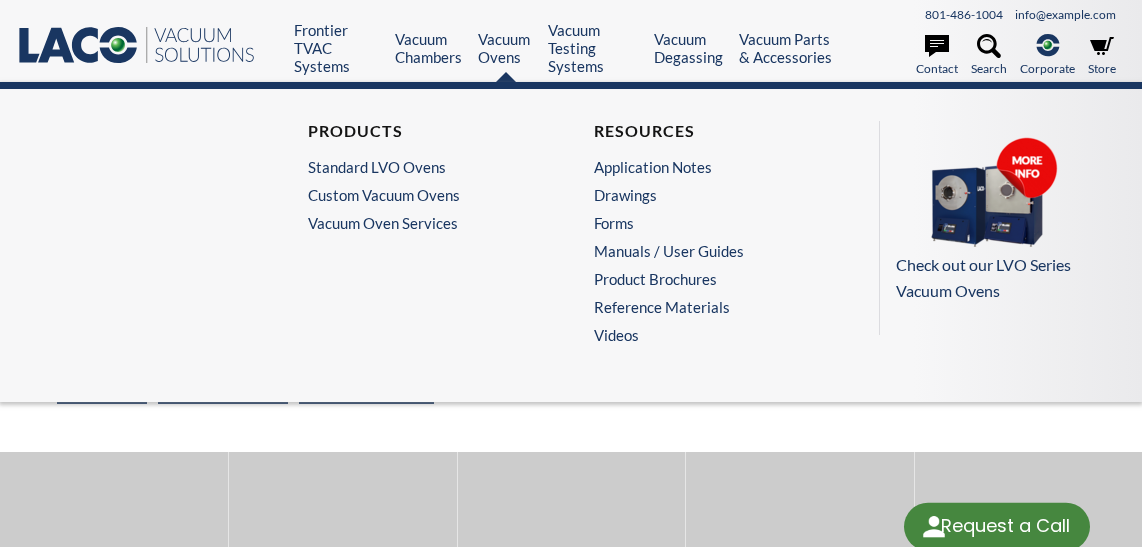 scroll, scrollTop: 0, scrollLeft: 0, axis: both 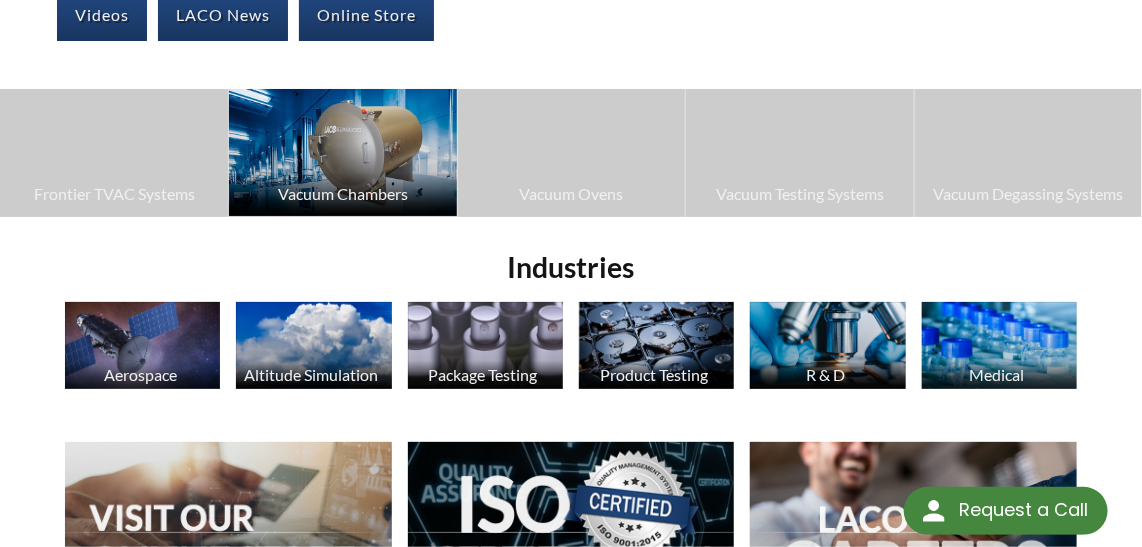 click on "Vacuum Chambers" at bounding box center (342, 194) 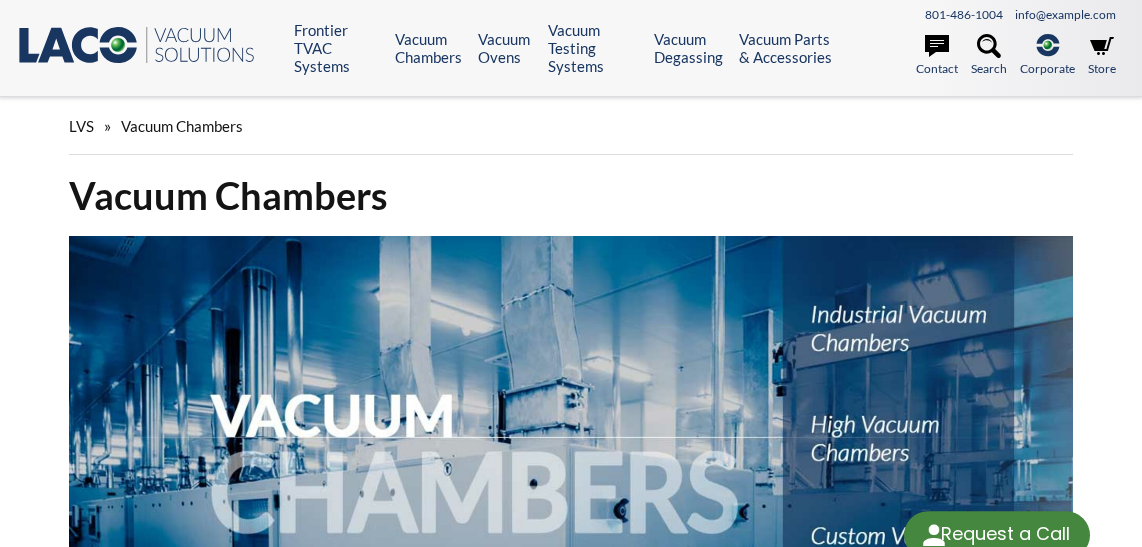 scroll, scrollTop: 0, scrollLeft: 0, axis: both 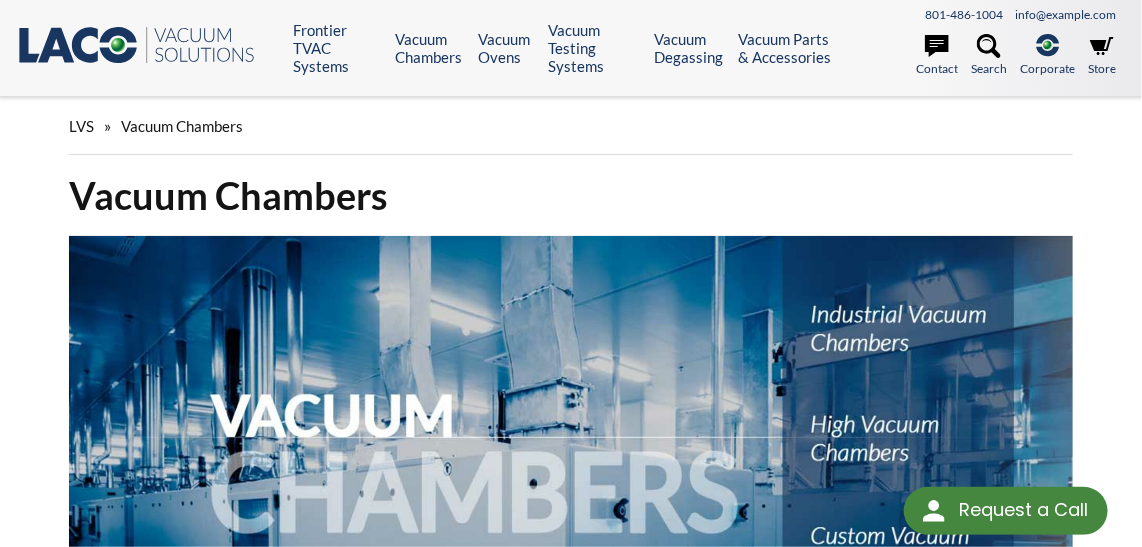 select 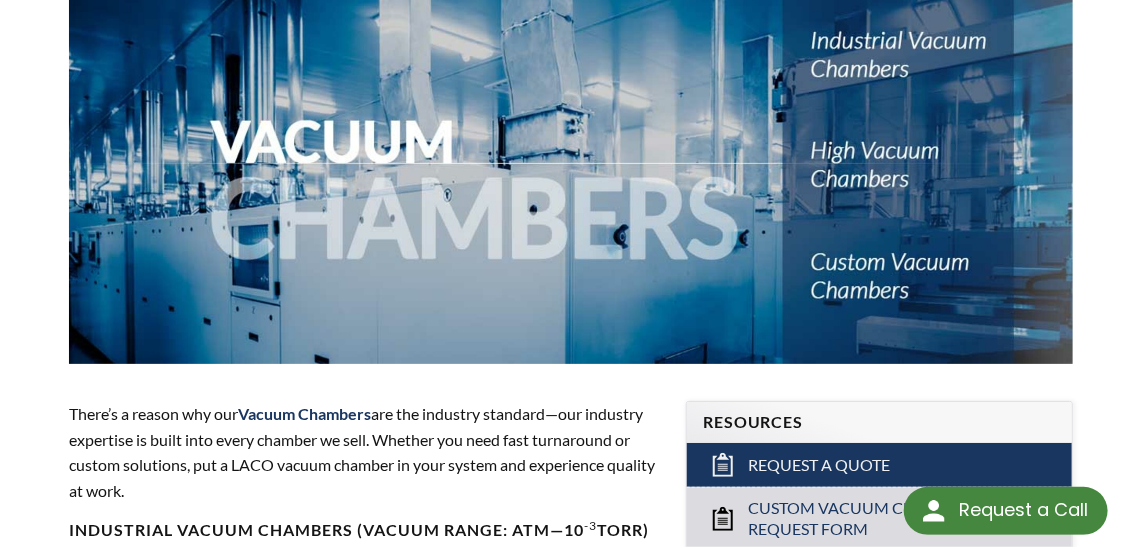 scroll, scrollTop: 272, scrollLeft: 0, axis: vertical 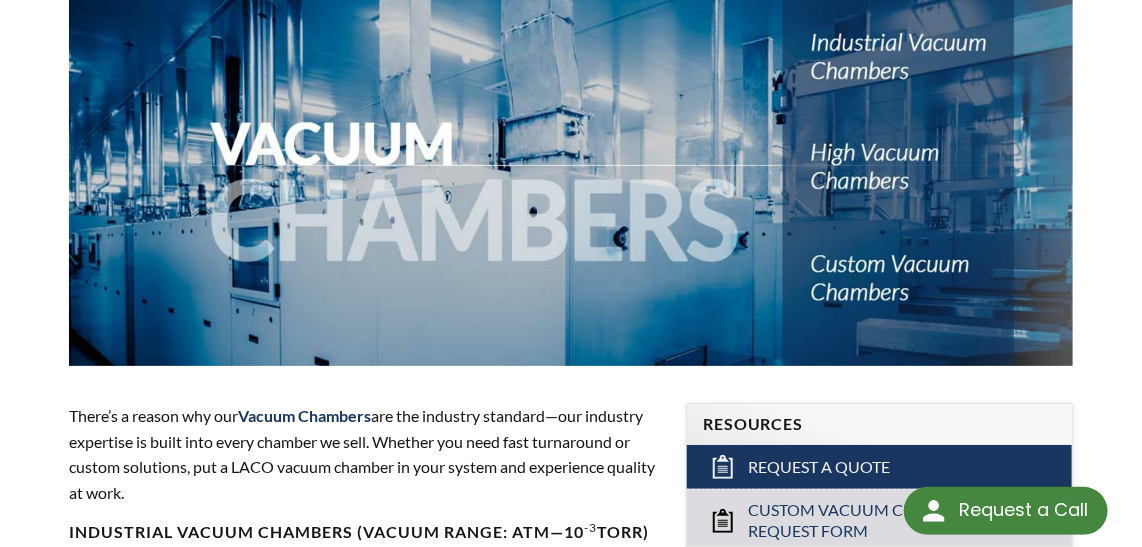 click at bounding box center [571, 165] 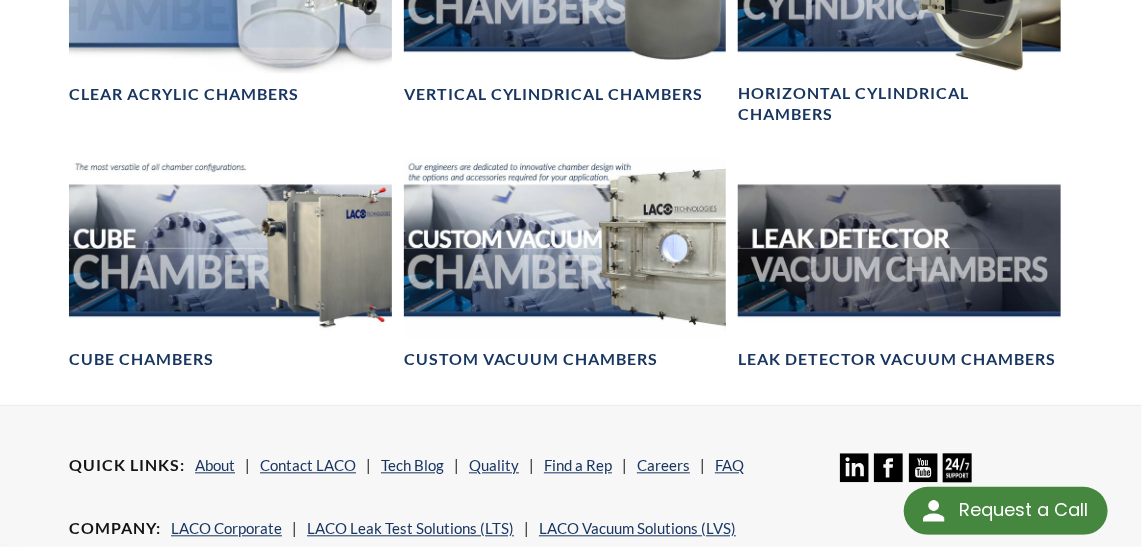 scroll, scrollTop: 1363, scrollLeft: 0, axis: vertical 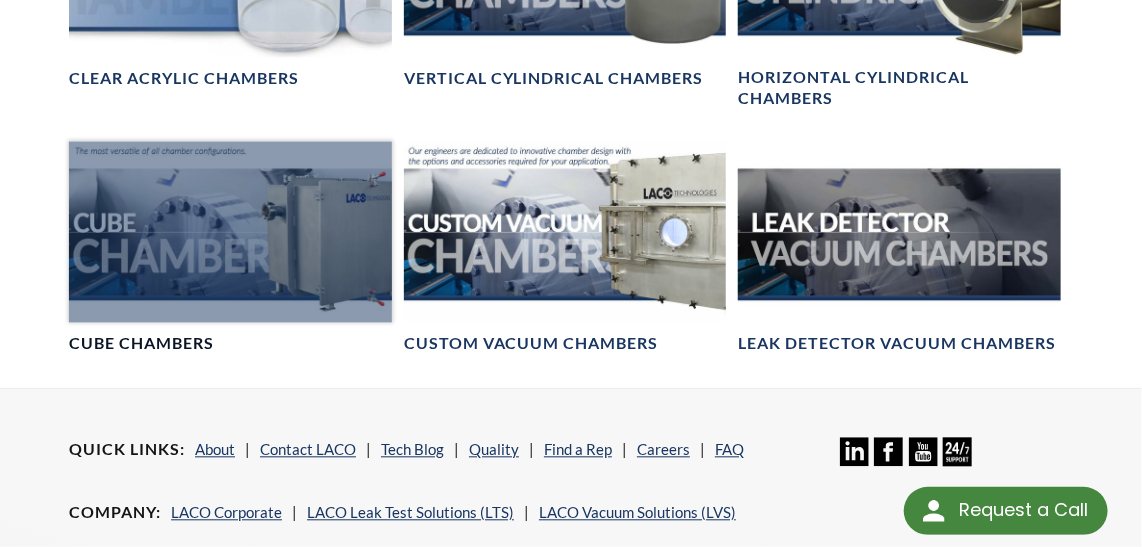 click at bounding box center (230, 231) 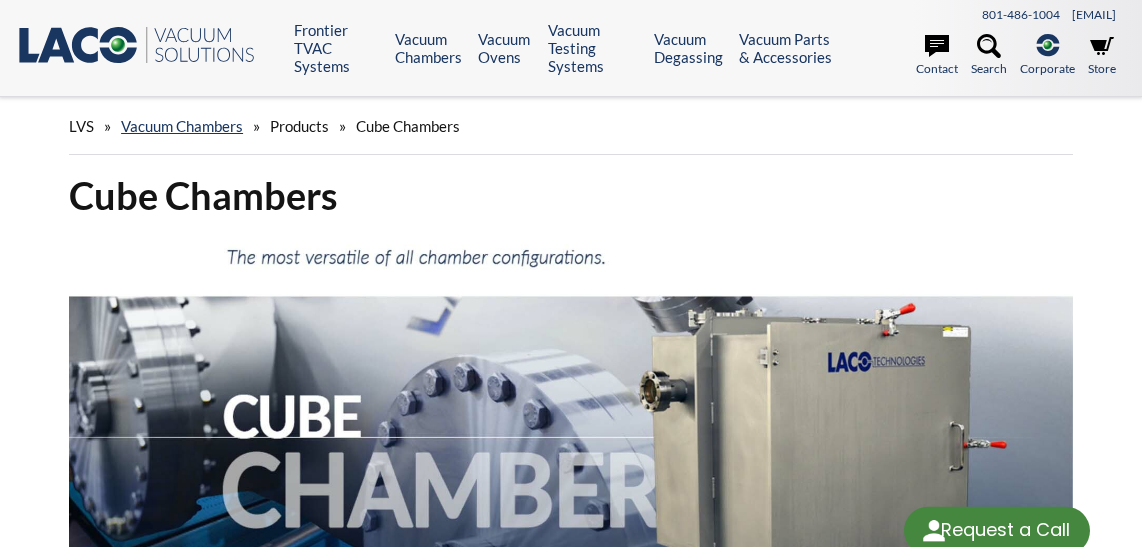 scroll, scrollTop: 0, scrollLeft: 0, axis: both 